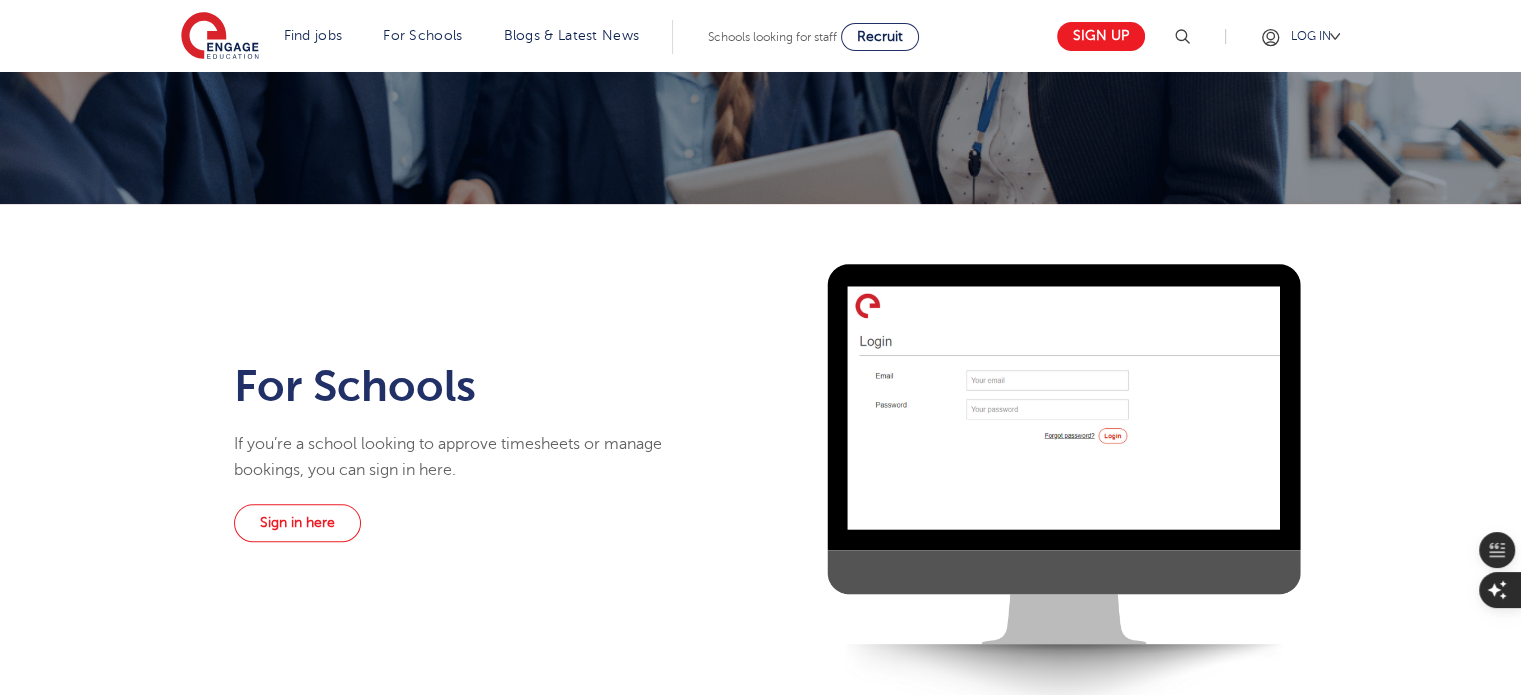 scroll, scrollTop: 0, scrollLeft: 0, axis: both 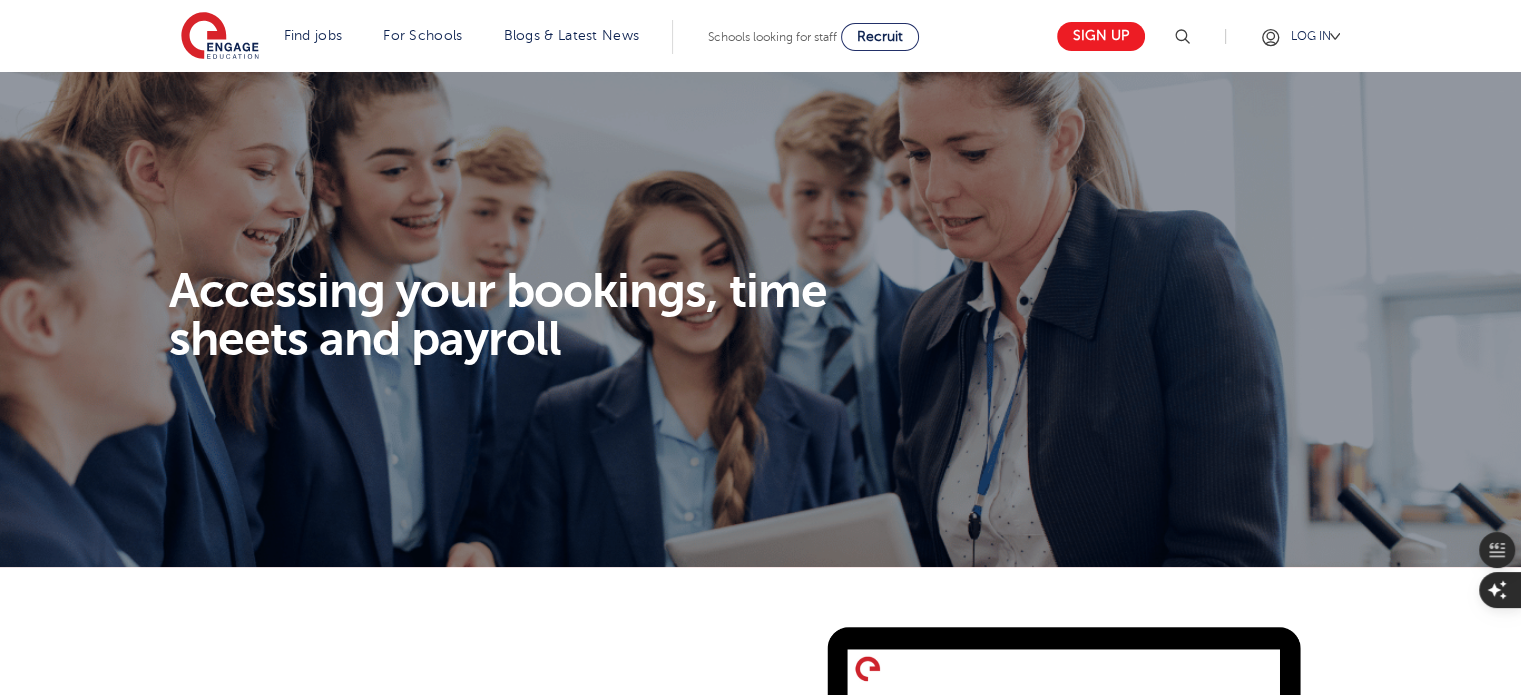 click on "Accessing your bookings, time sheets and payroll" at bounding box center (760, 319) 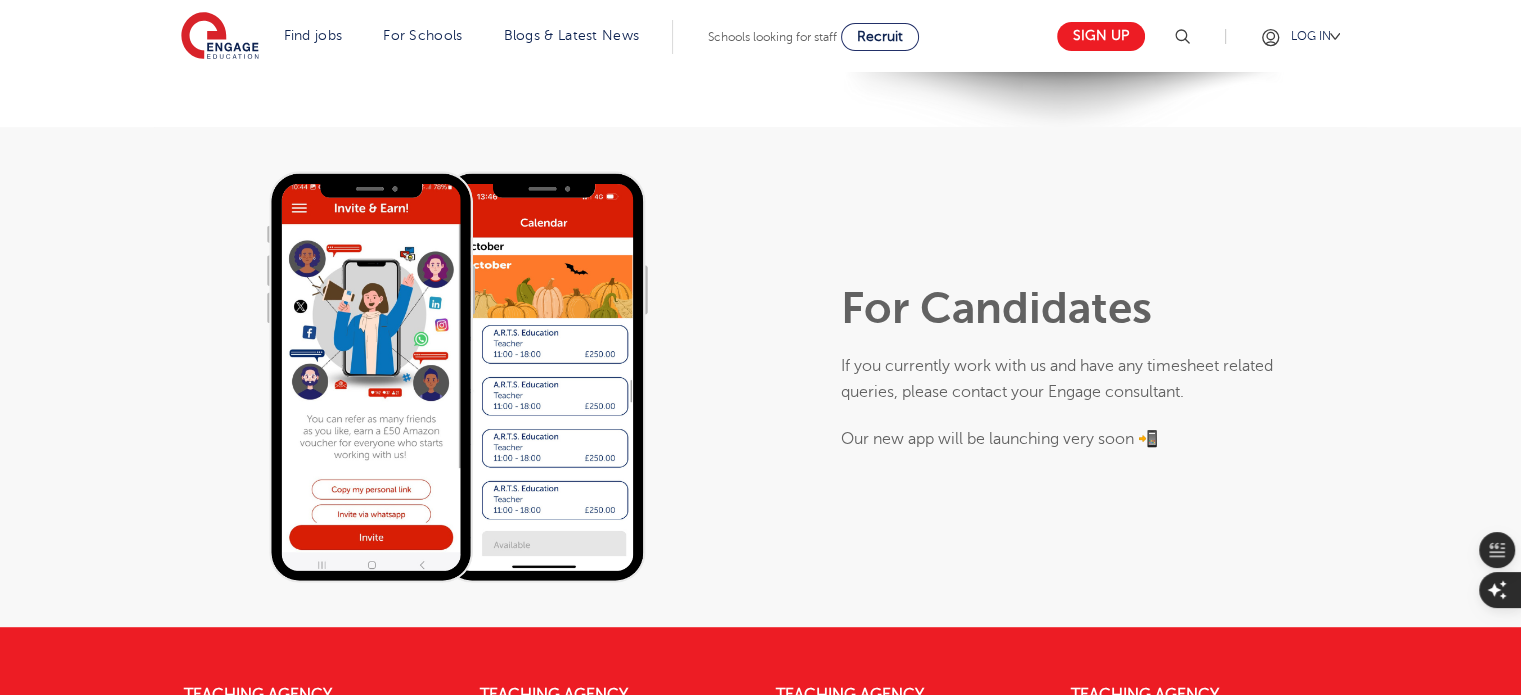 scroll, scrollTop: 943, scrollLeft: 0, axis: vertical 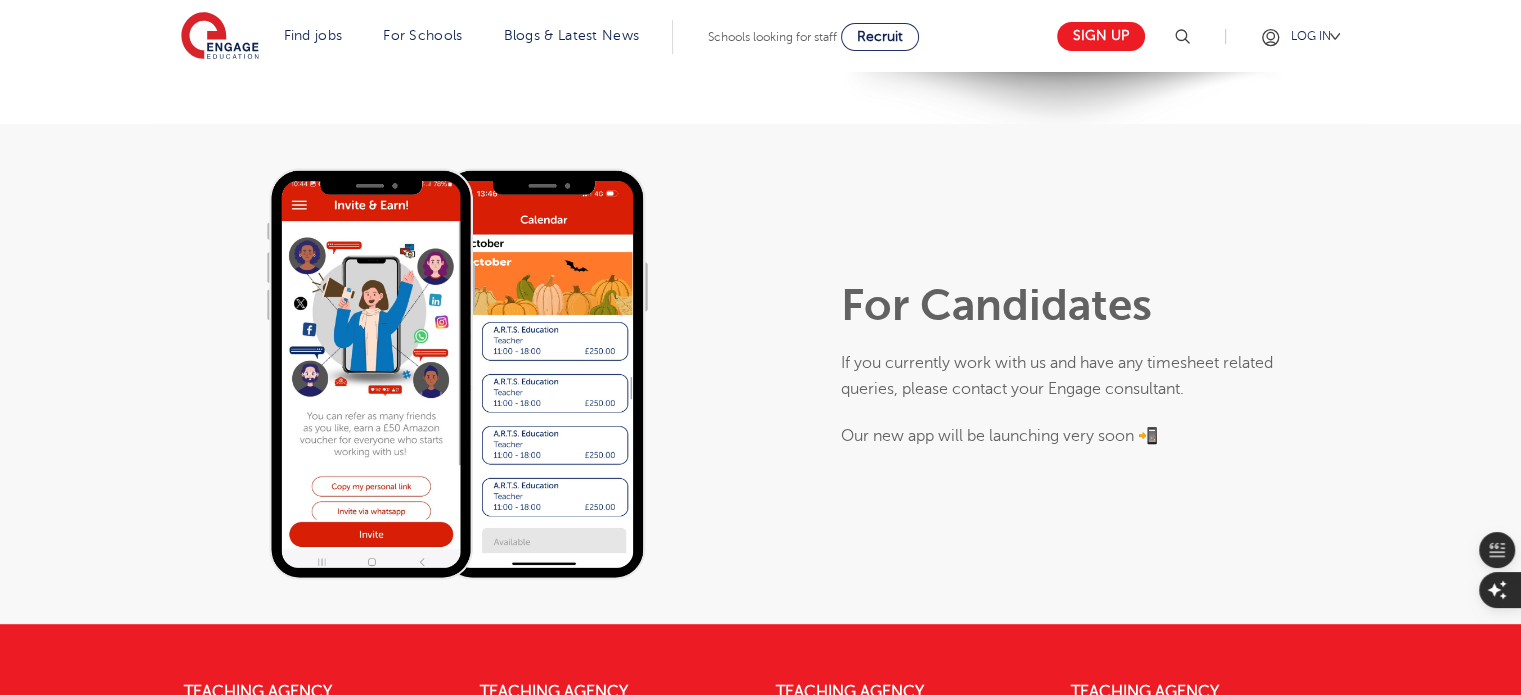 drag, startPoint x: 813, startPoint y: 235, endPoint x: 1371, endPoint y: 506, distance: 620.32654 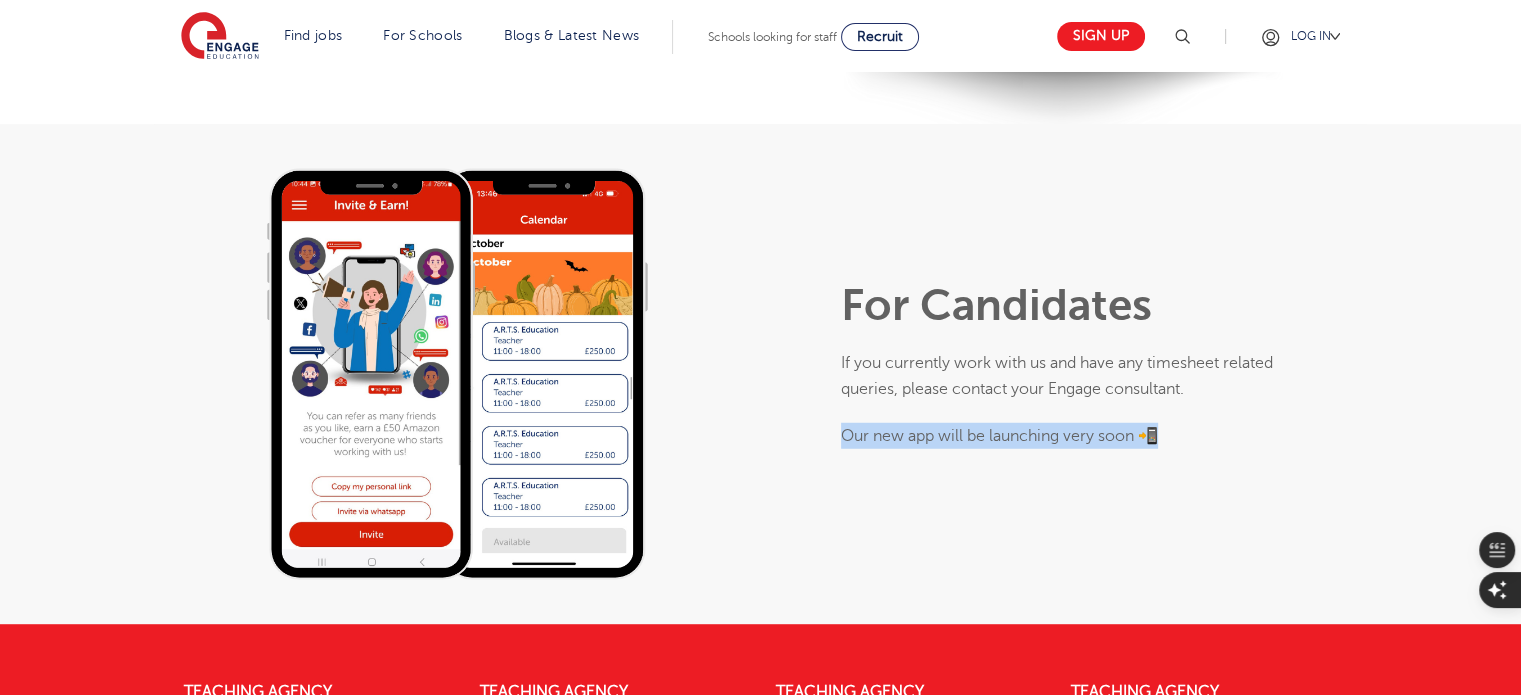 click on "For Candidates If you currently work with us and have any timesheet related queries, please contact your Engage consultant. Our new app will be launching very soon 📲" at bounding box center (1064, 374) 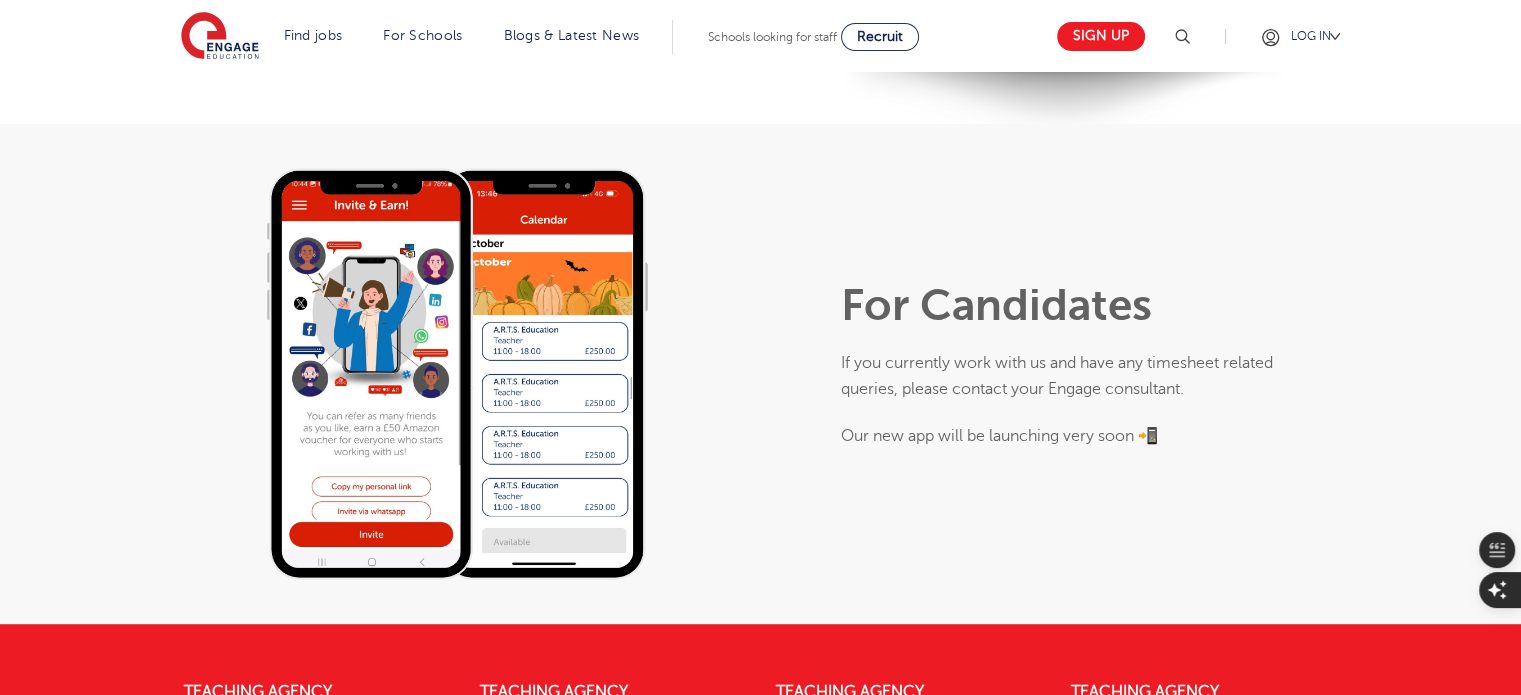 drag, startPoint x: 552, startPoint y: 306, endPoint x: 713, endPoint y: 516, distance: 264.6148 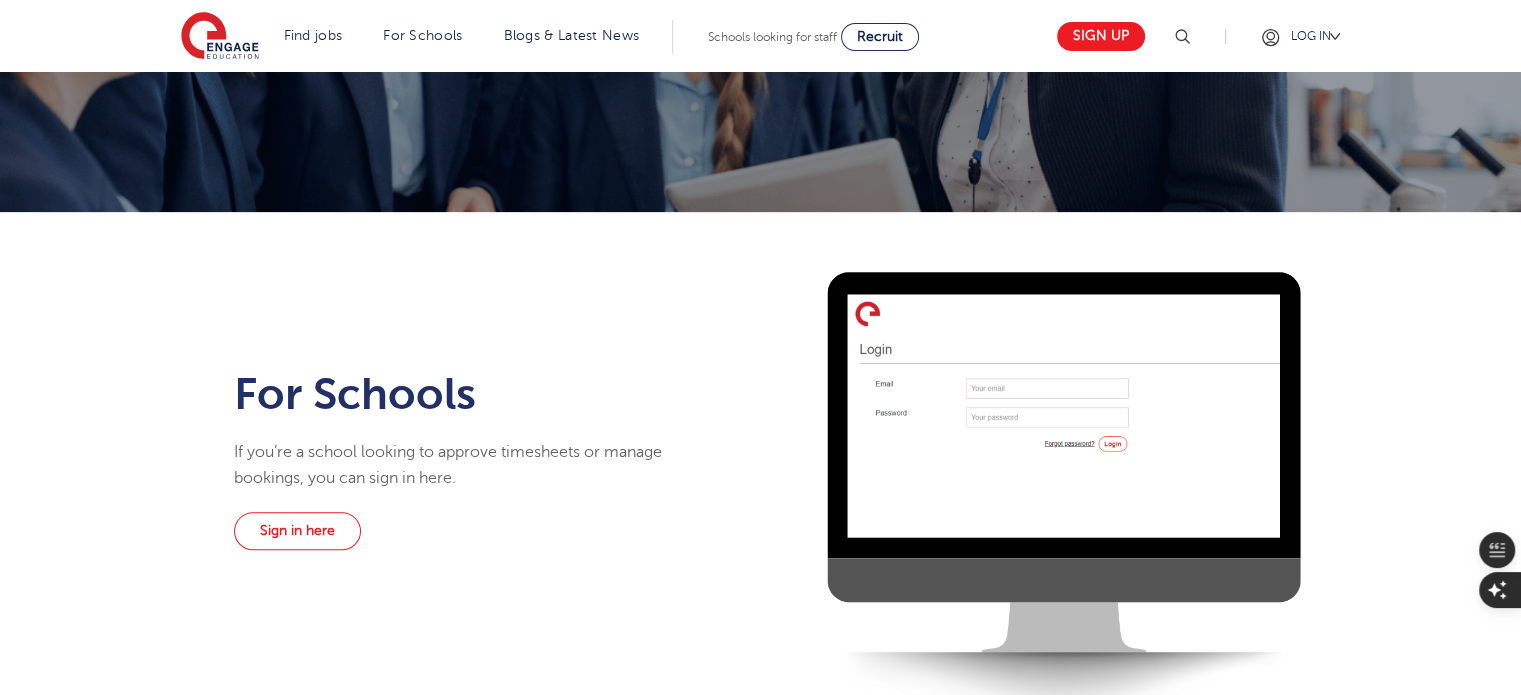 scroll, scrollTop: 456, scrollLeft: 0, axis: vertical 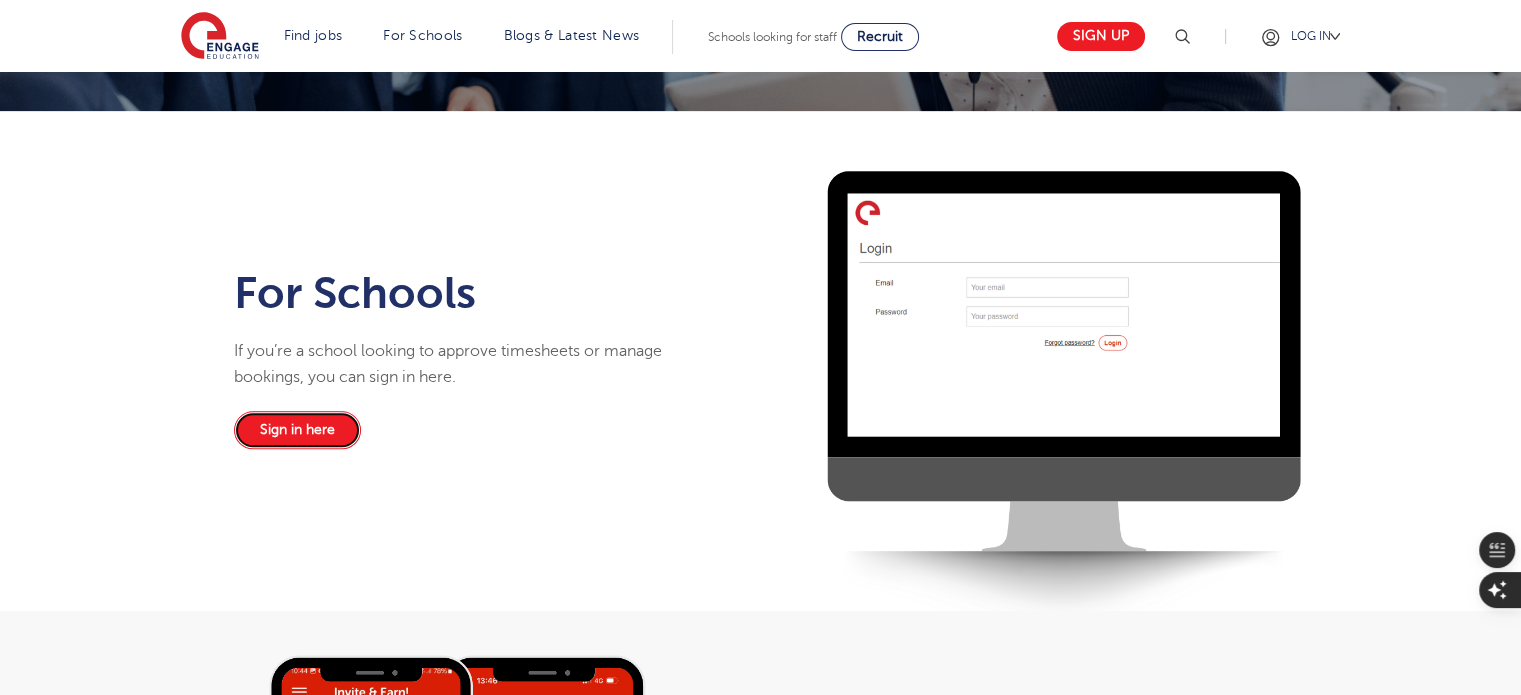 click on "Sign in here" at bounding box center [297, 430] 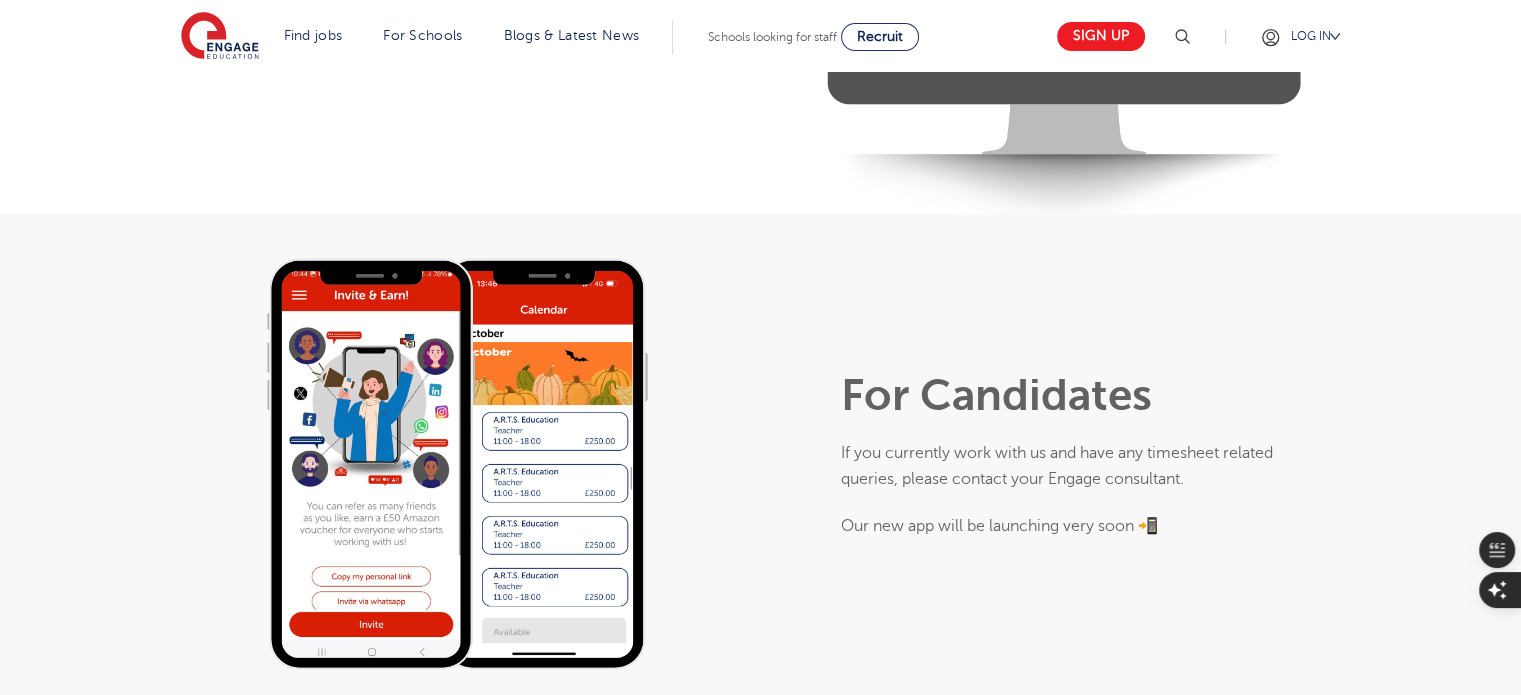scroll, scrollTop: 854, scrollLeft: 0, axis: vertical 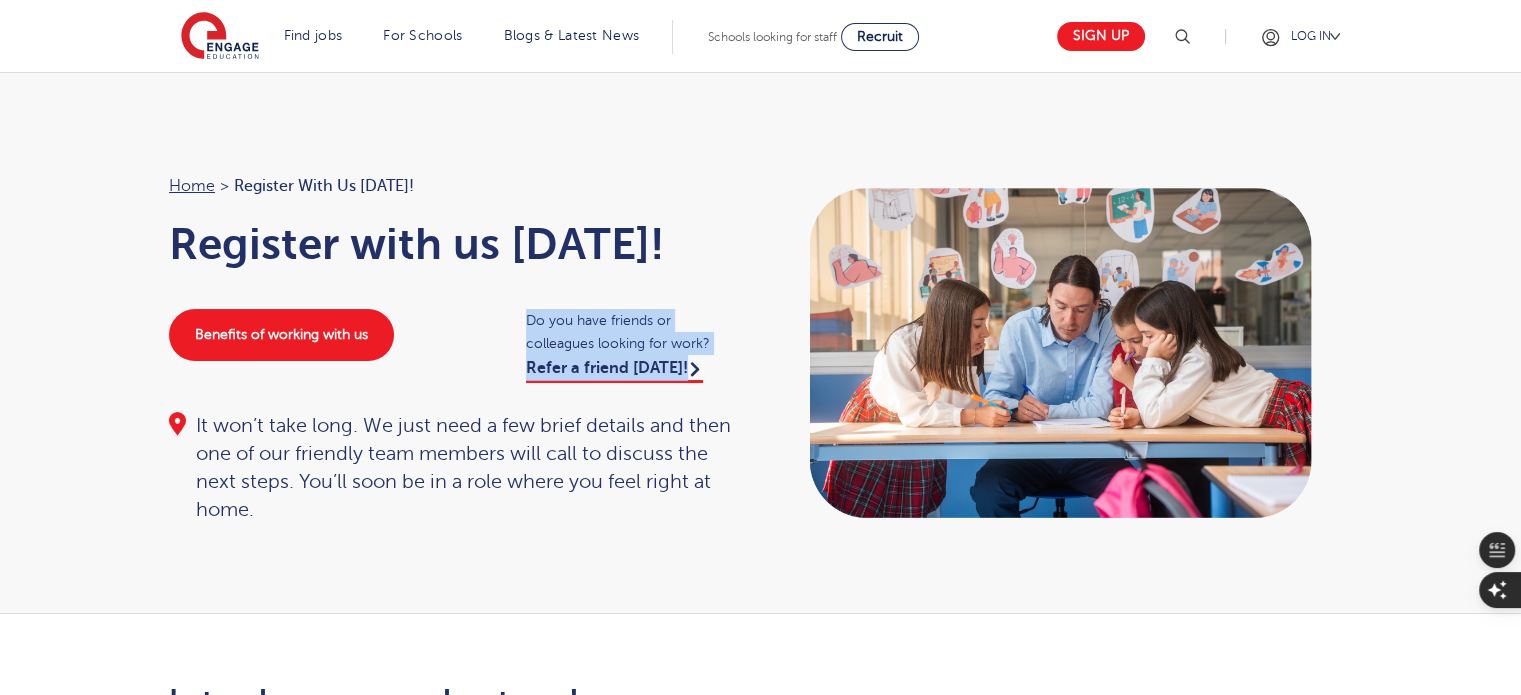 drag, startPoint x: 505, startPoint y: 316, endPoint x: 733, endPoint y: 368, distance: 233.85466 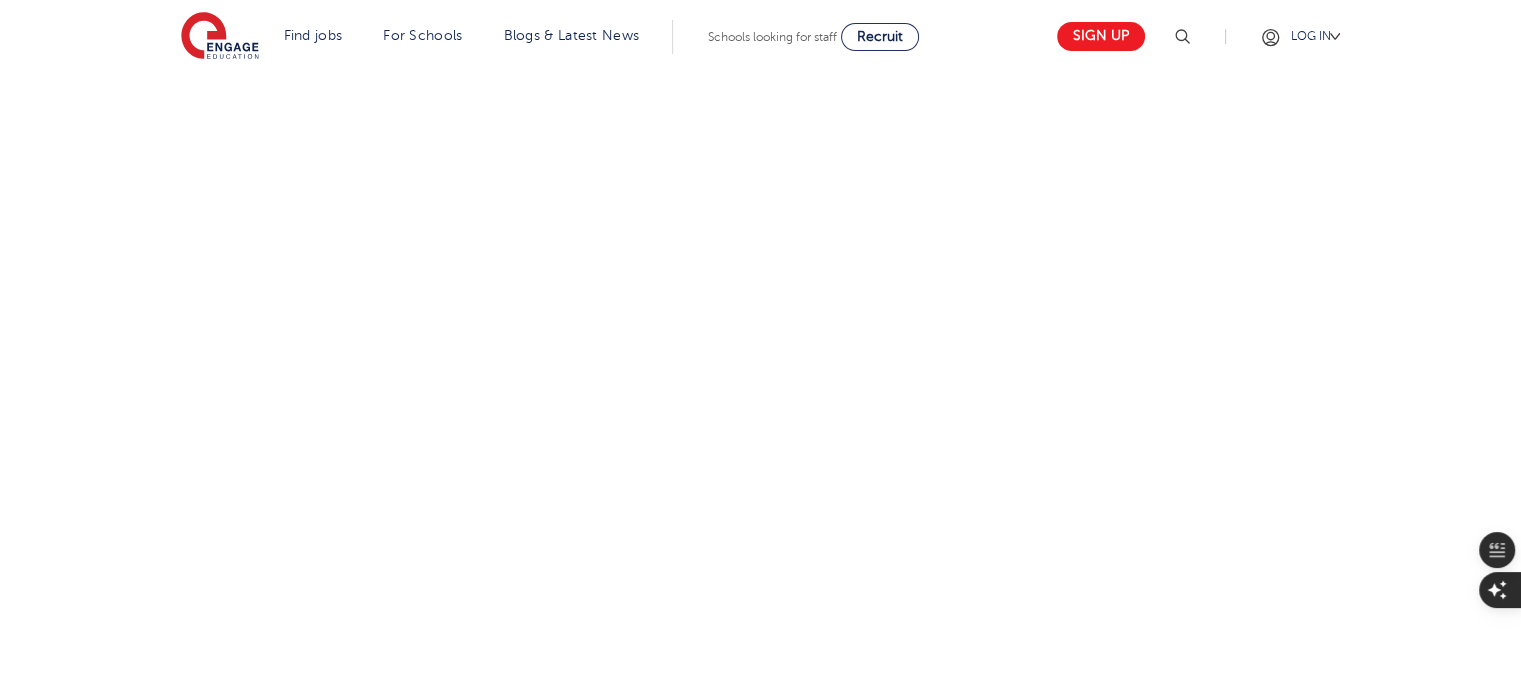 scroll, scrollTop: 644, scrollLeft: 0, axis: vertical 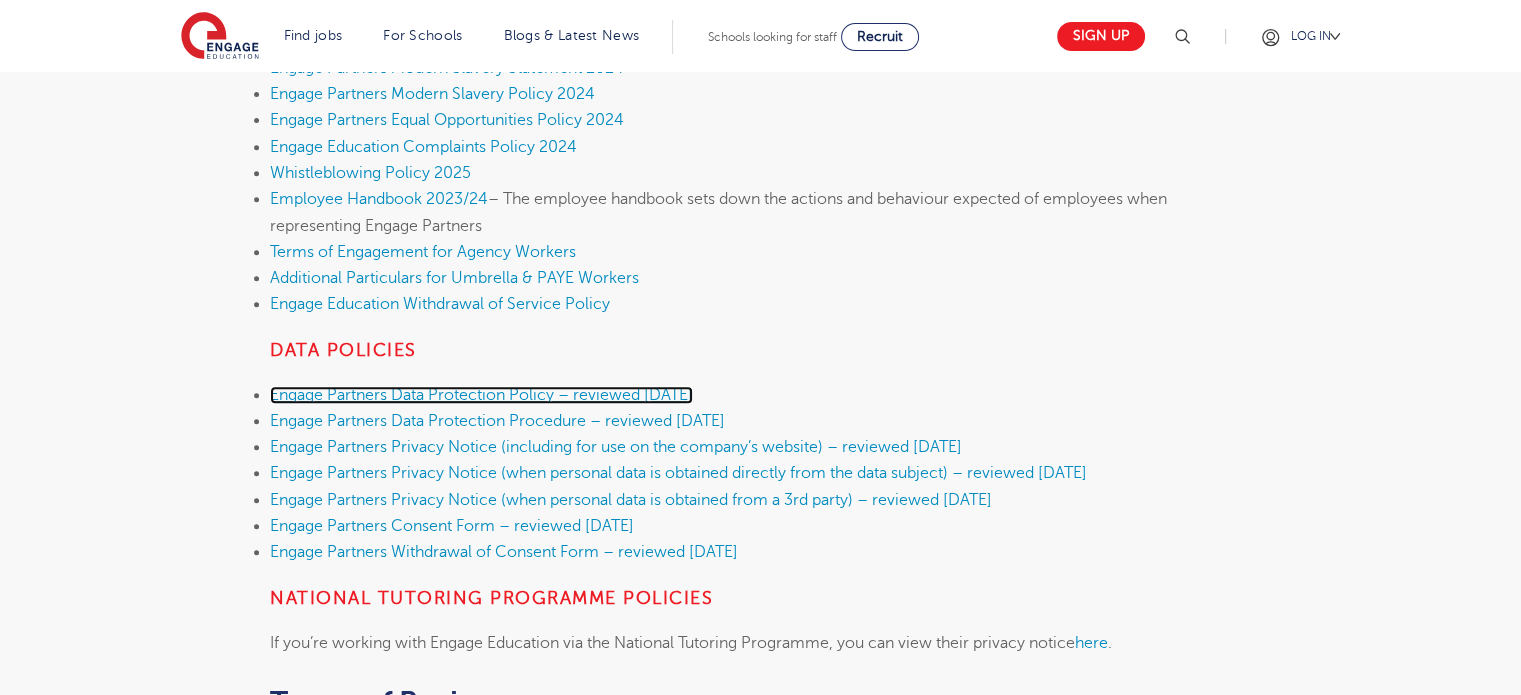 click on "Engage Partners Data Protection Policy – reviewed [DATE]" at bounding box center [481, 395] 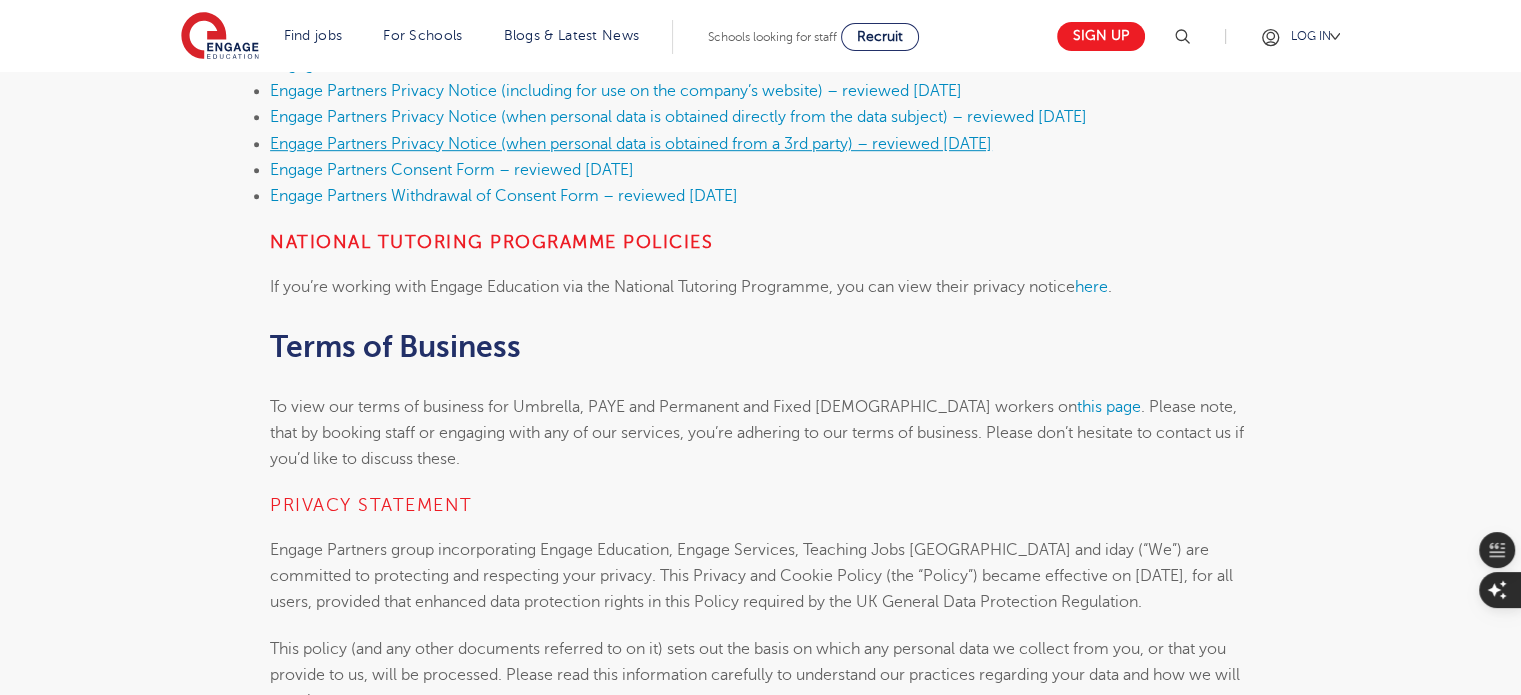 scroll, scrollTop: 994, scrollLeft: 0, axis: vertical 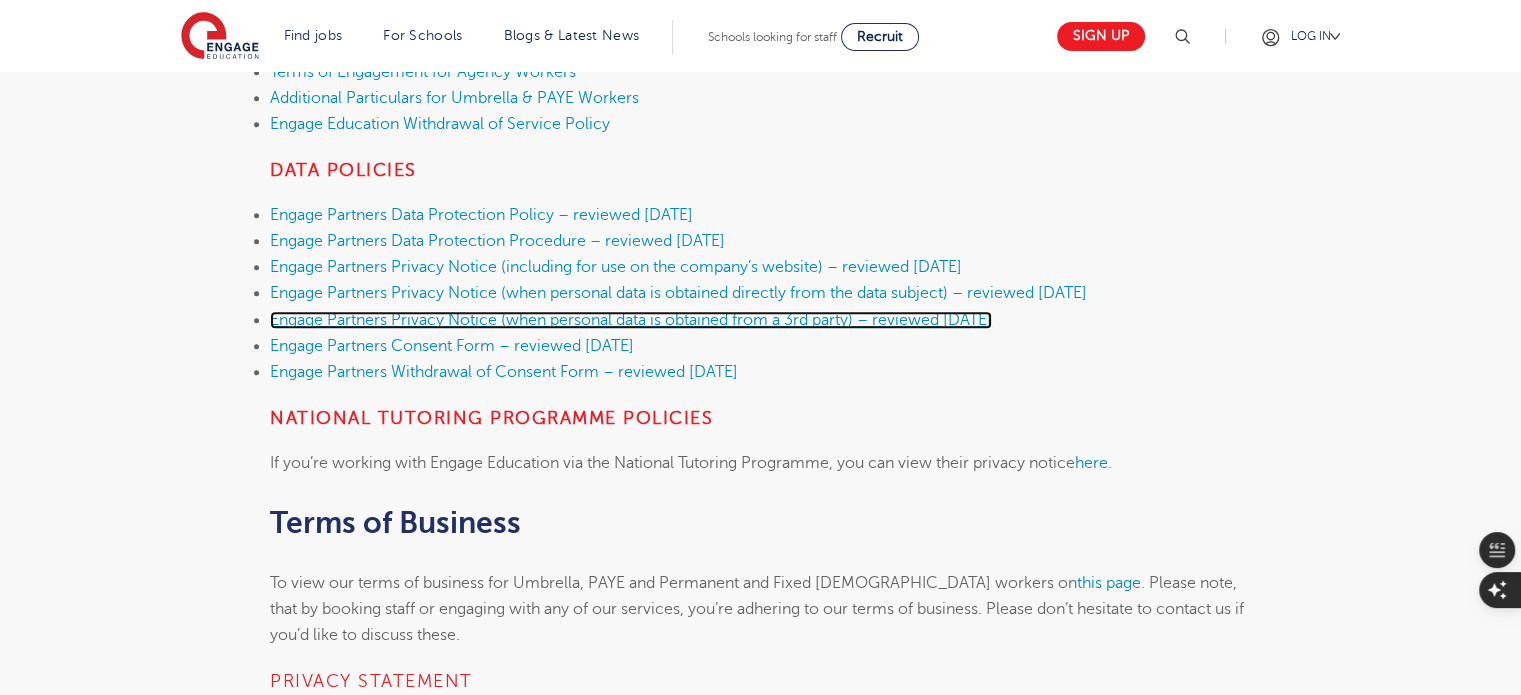 click on "Engage Partners Privacy Notice (when personal data is obtained from a 3rd party) – reviewed [DATE]" at bounding box center [631, 320] 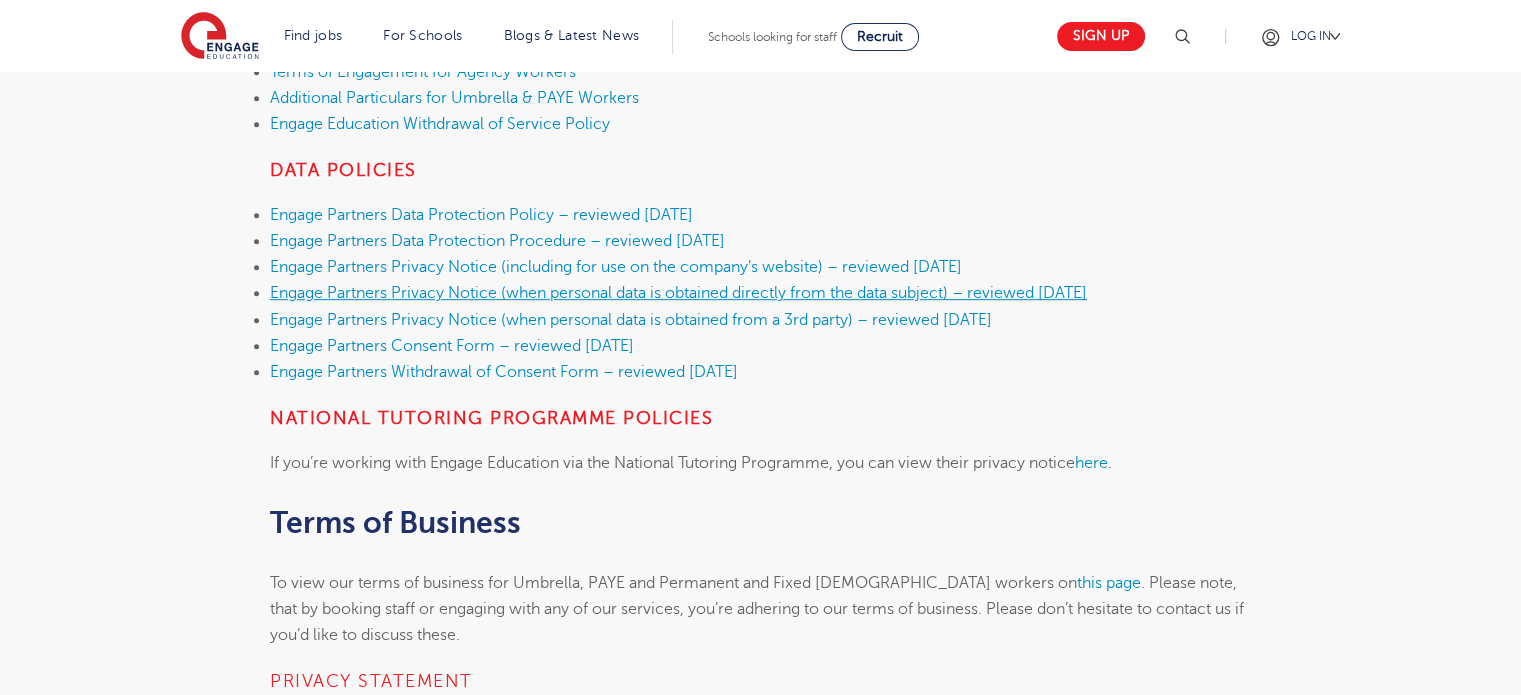 scroll, scrollTop: 994, scrollLeft: 0, axis: vertical 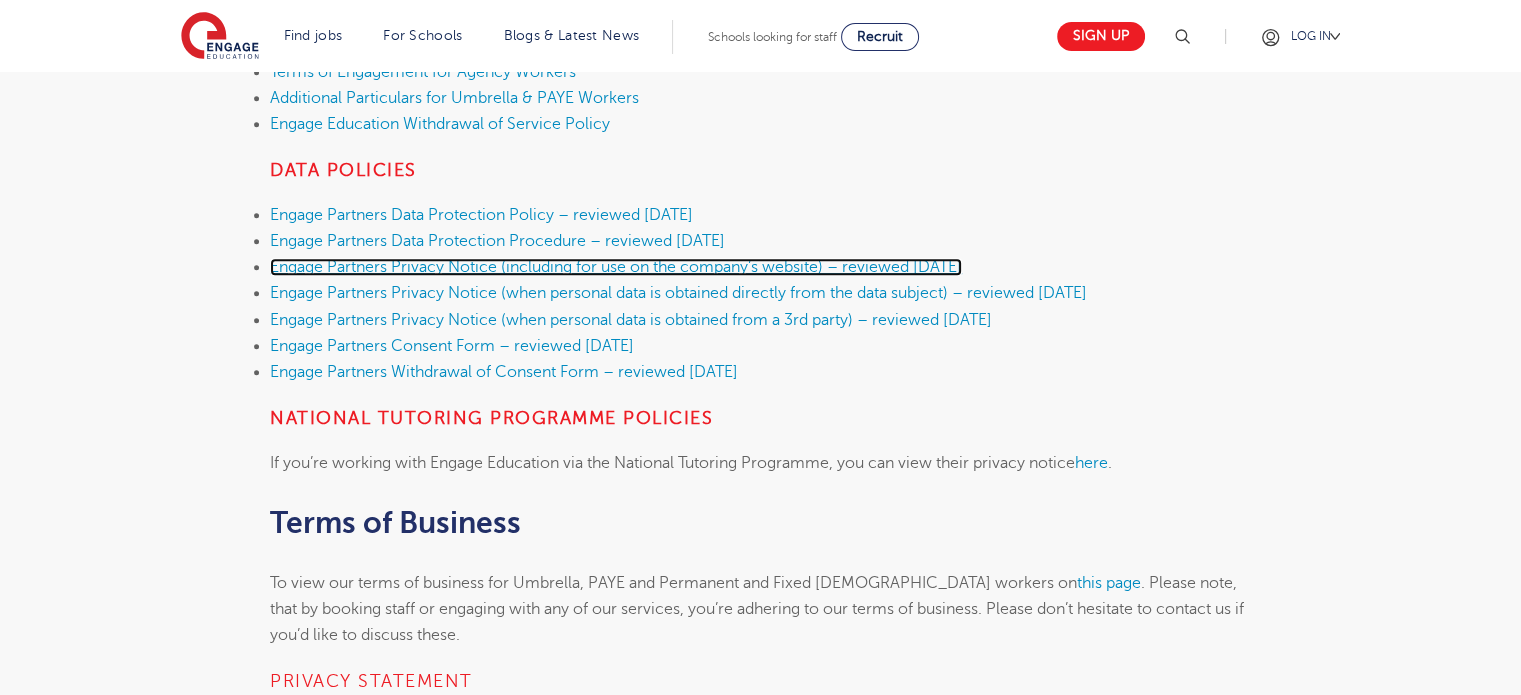 click on "Engage Partners Privacy Notice (including for use on the company’s website) – reviewed [DATE]" at bounding box center [616, 267] 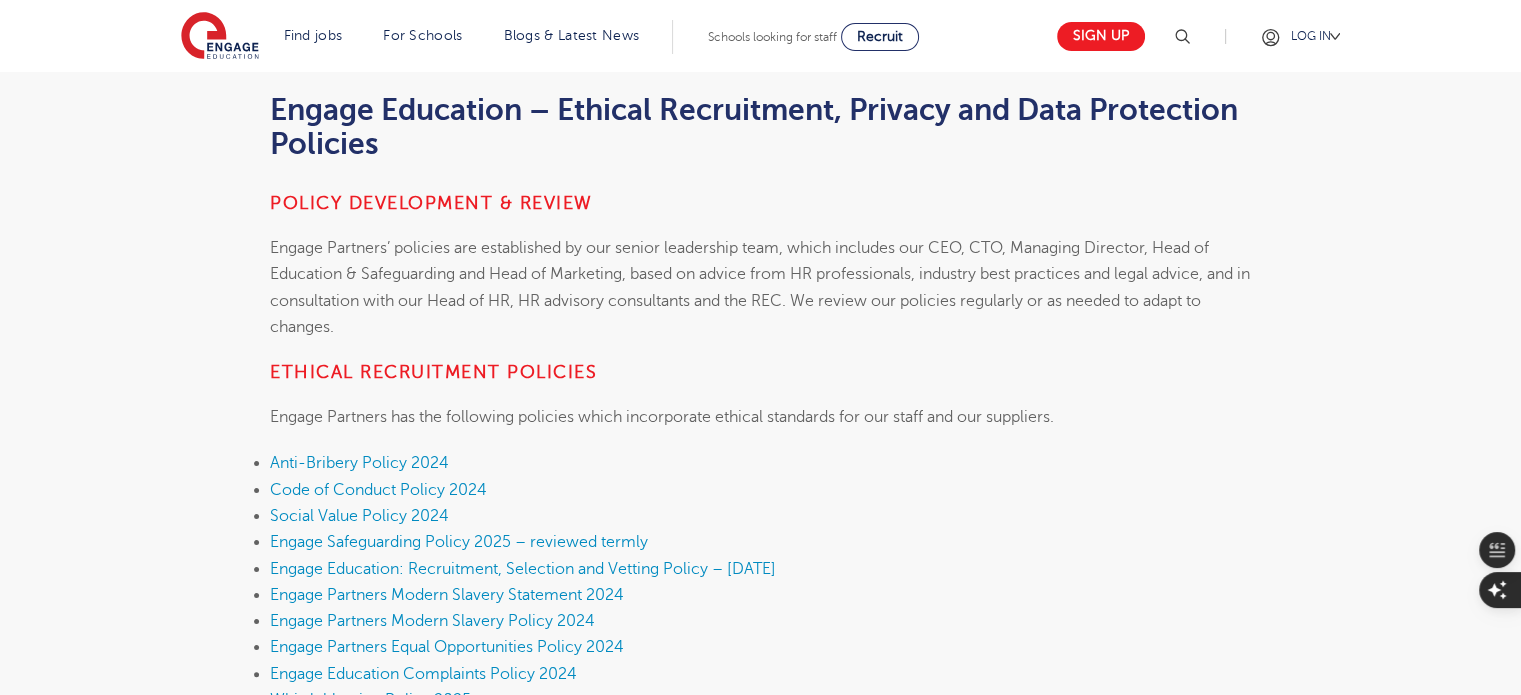 scroll, scrollTop: 249, scrollLeft: 0, axis: vertical 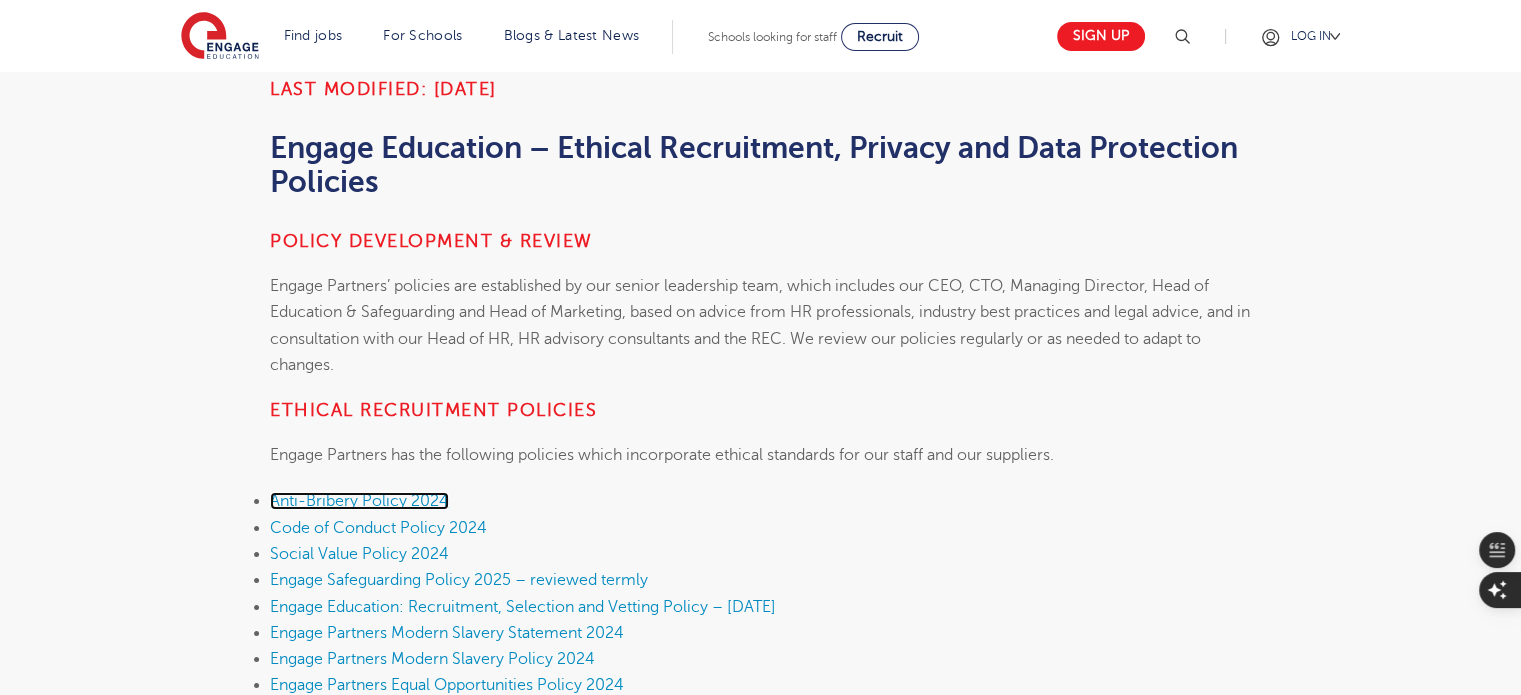 click on "Anti-Bribery Policy 2024" at bounding box center [359, 501] 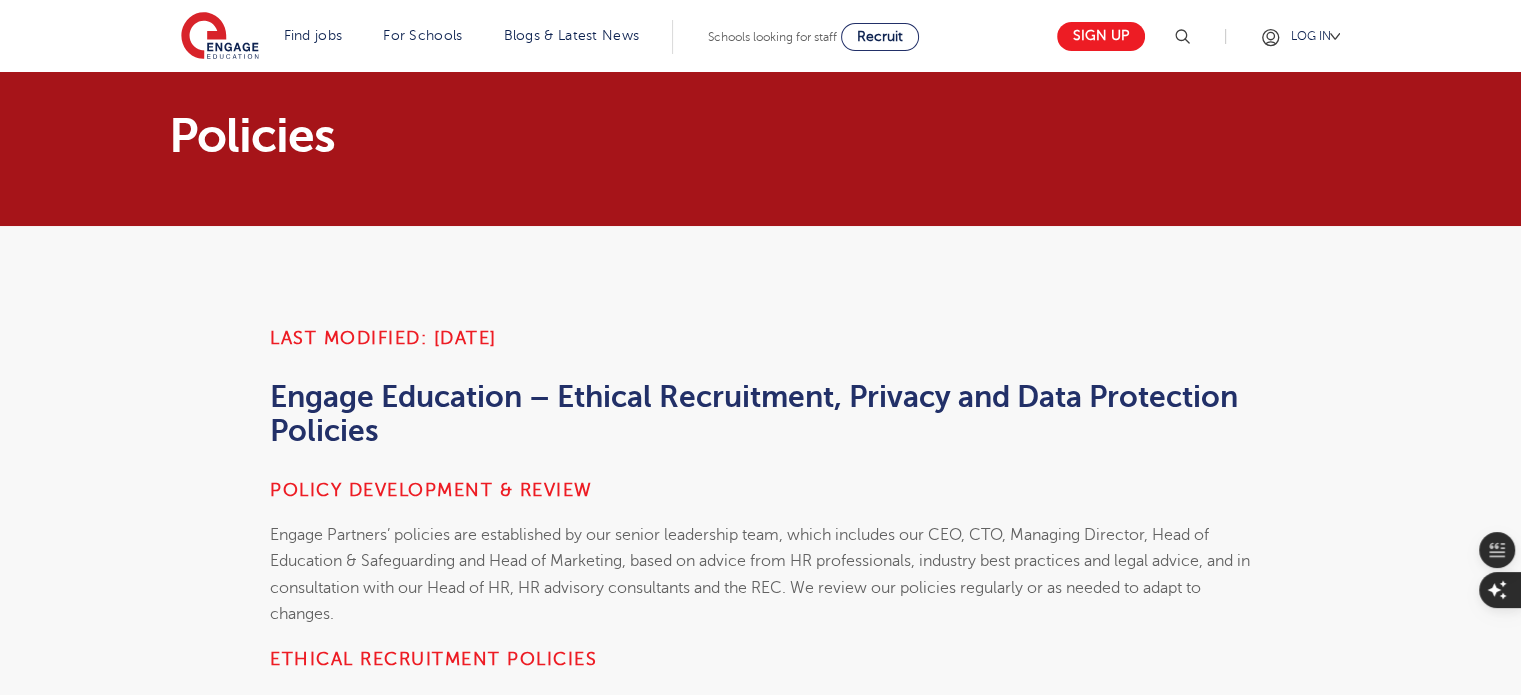 scroll, scrollTop: 304, scrollLeft: 0, axis: vertical 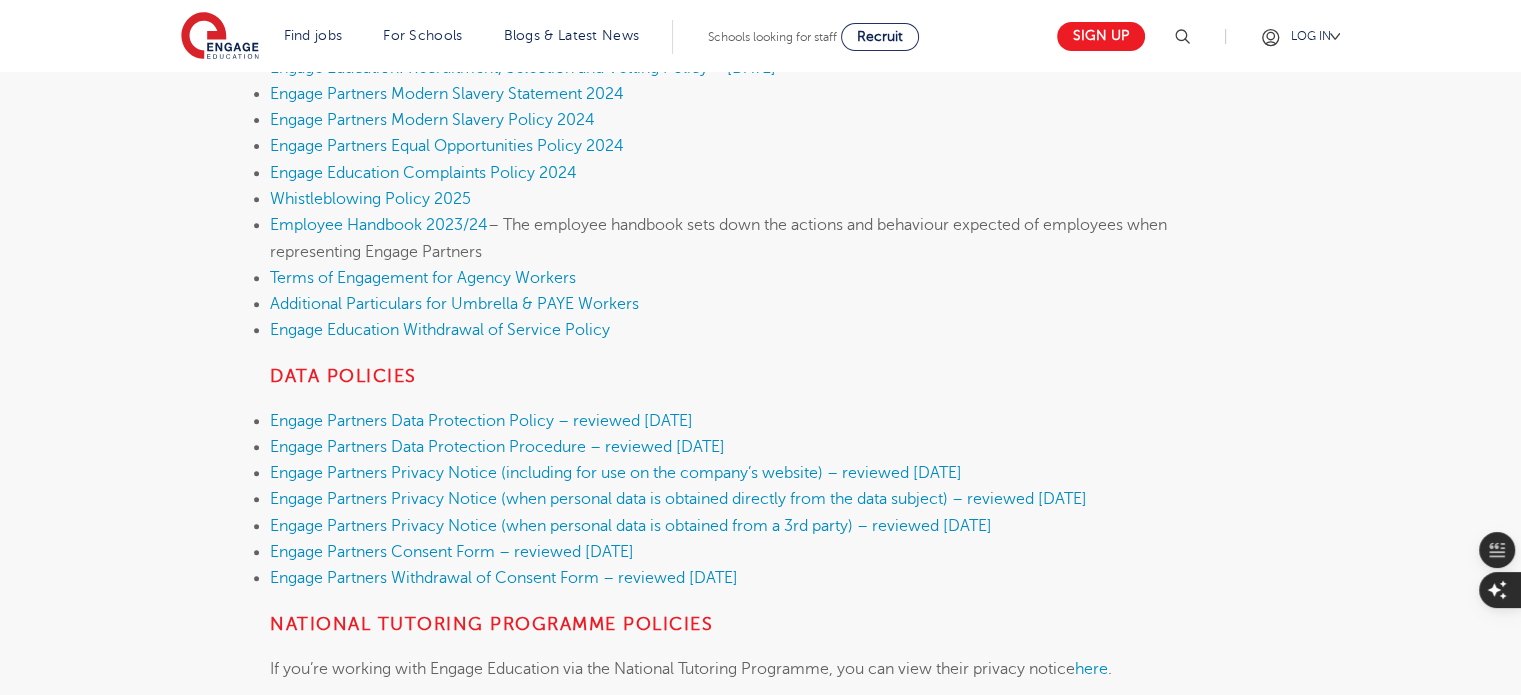 drag, startPoint x: 237, startPoint y: 383, endPoint x: 802, endPoint y: 574, distance: 596.41095 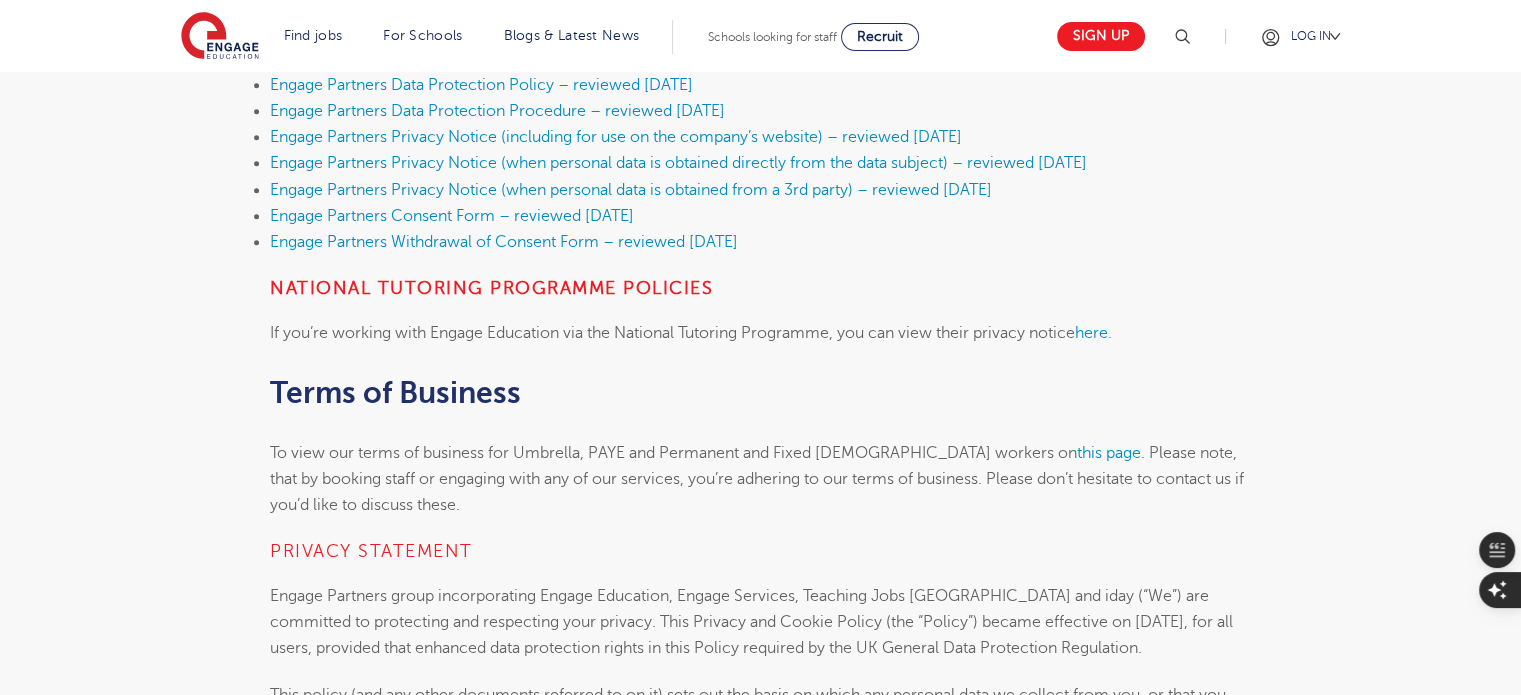 scroll, scrollTop: 1120, scrollLeft: 0, axis: vertical 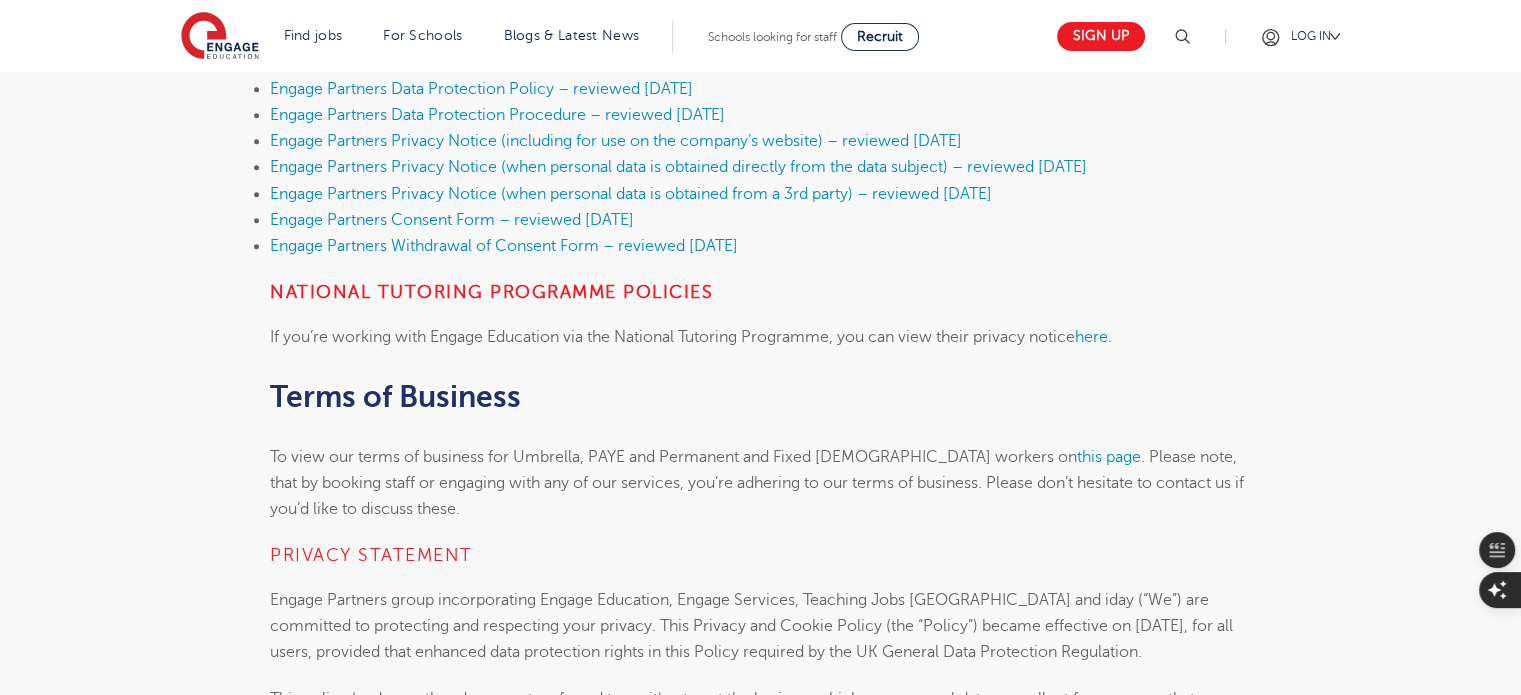 click on "Engage Partners Withdrawal of Consent Form – reviewed [DATE]" at bounding box center [760, 246] 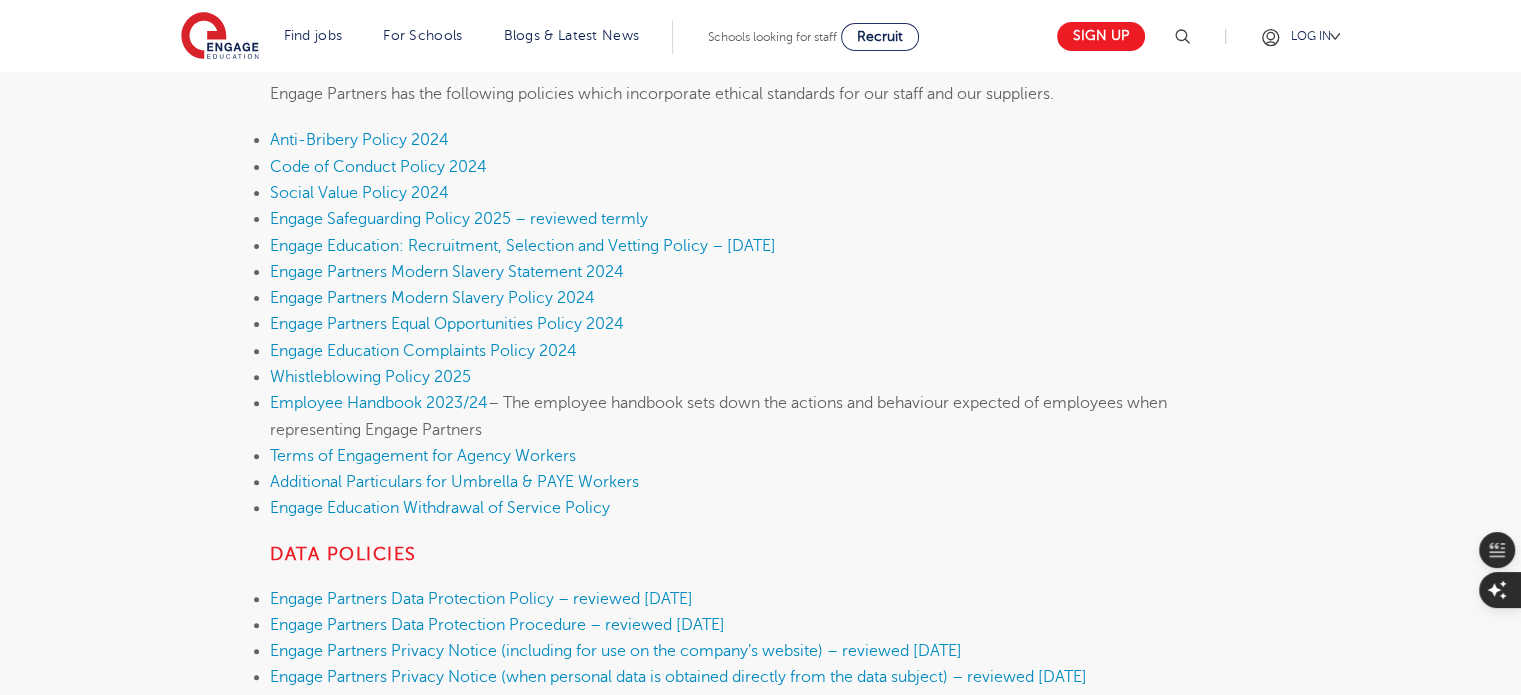 scroll, scrollTop: 922, scrollLeft: 0, axis: vertical 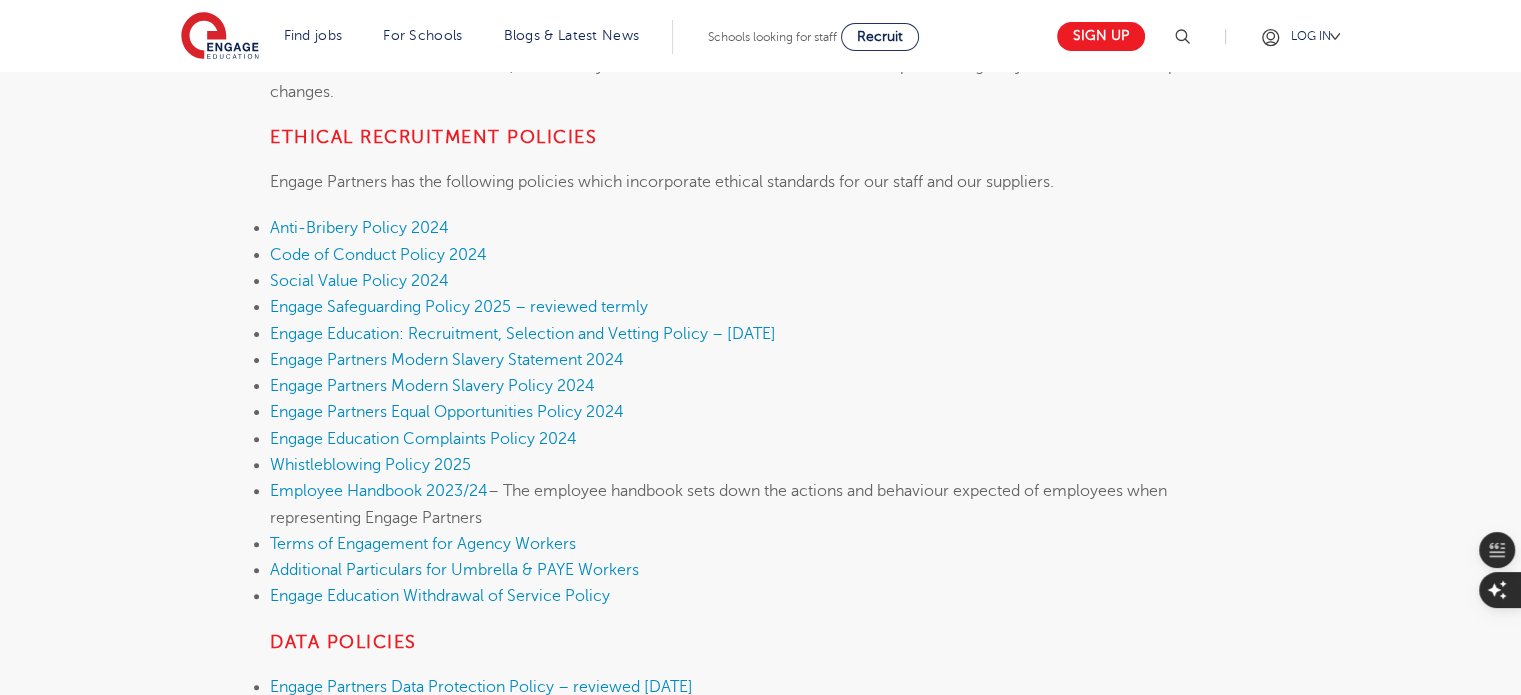 drag, startPoint x: 813, startPoint y: 239, endPoint x: 223, endPoint y: 123, distance: 601.2953 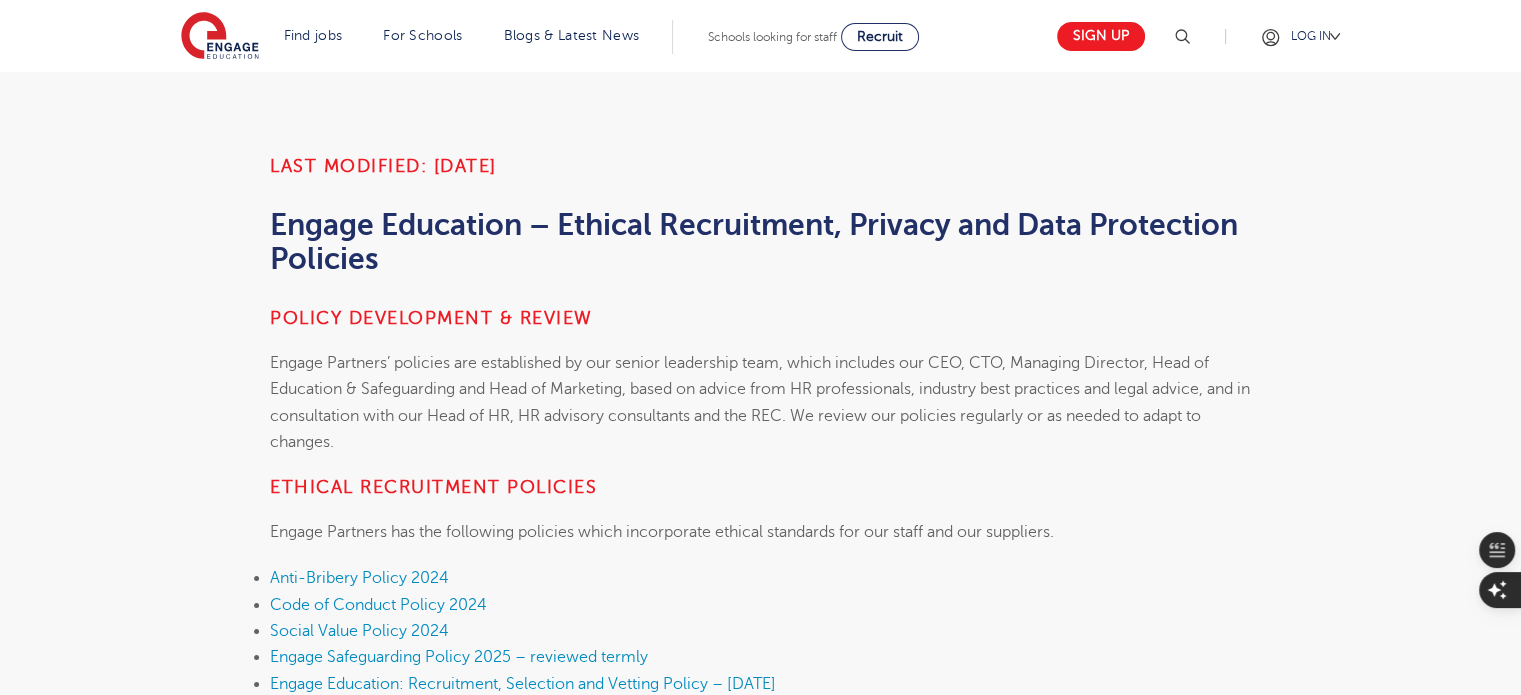 scroll, scrollTop: 169, scrollLeft: 0, axis: vertical 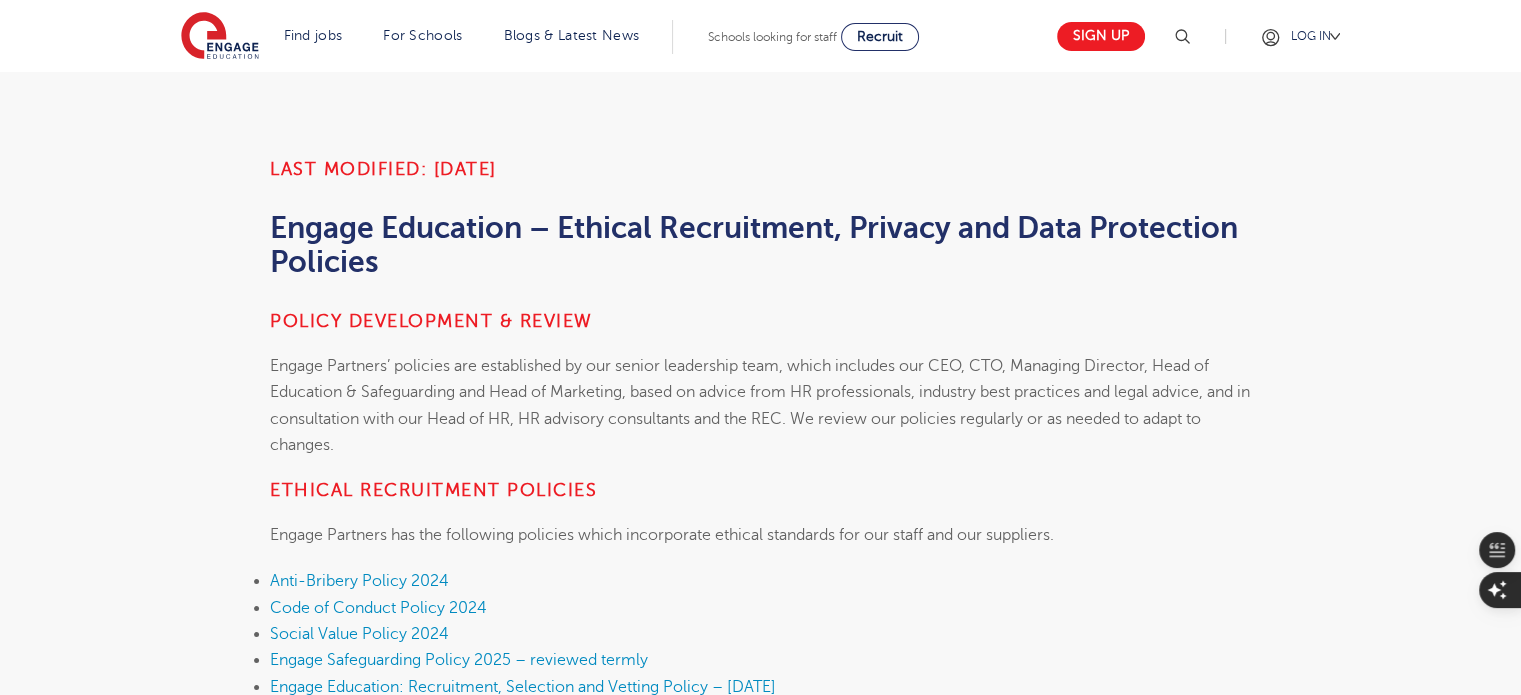 click on "Engage Partners’ policies are established by our senior leadership team, which includes our CEO, CTO, Managing Director, Head of Education & Safeguarding and Head of Marketing, based on advice from HR professionals, industry best practices and legal advice, and in consultation with our Head of HR, HR advisory consultants and the REC. We review our policies regularly or as needed to adapt to changes." at bounding box center [760, 405] 